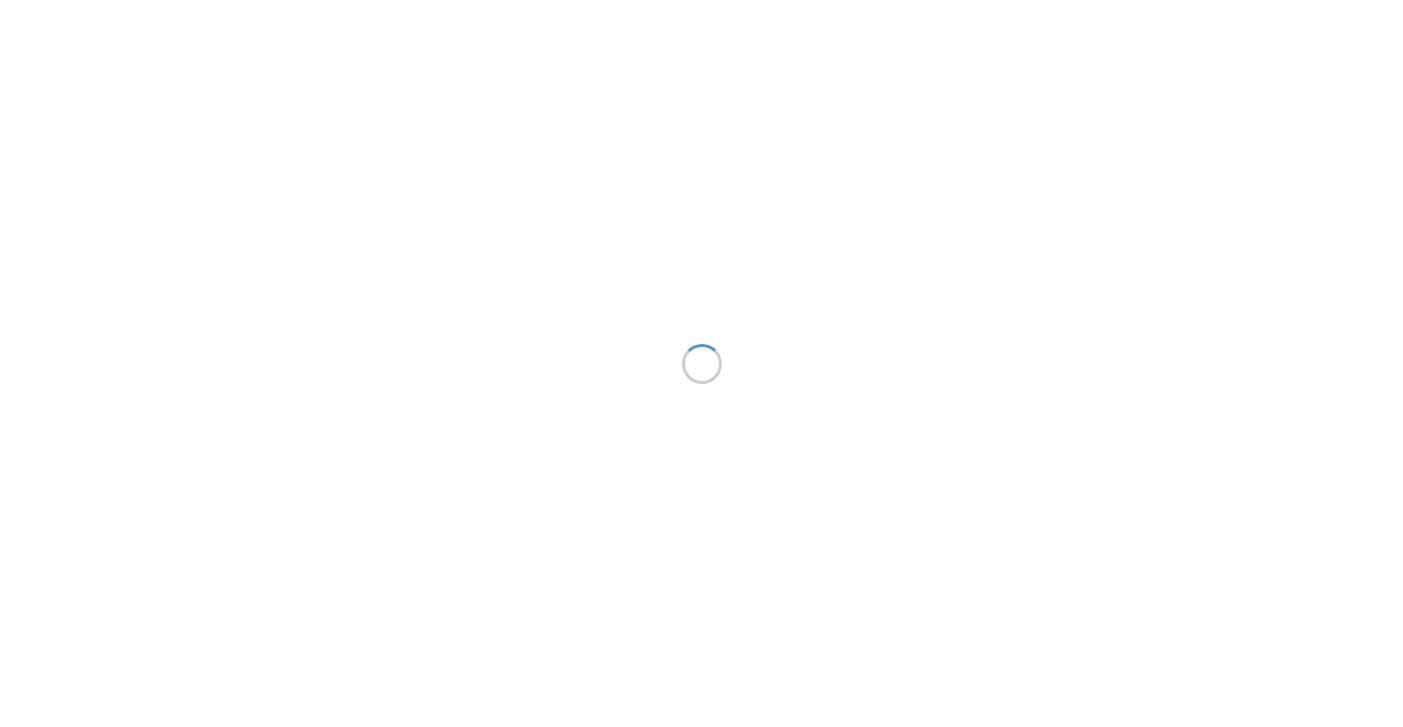 scroll, scrollTop: 0, scrollLeft: 0, axis: both 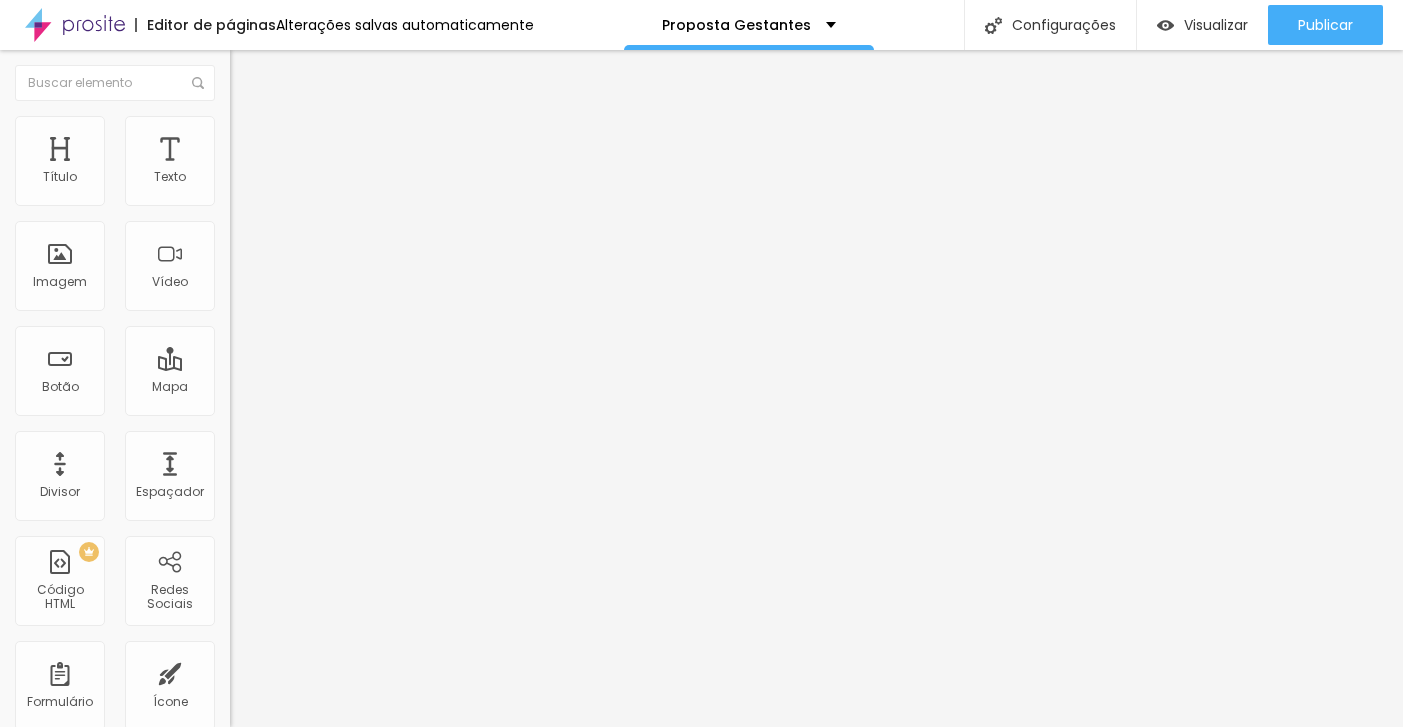 click on "Avançado" at bounding box center [345, 146] 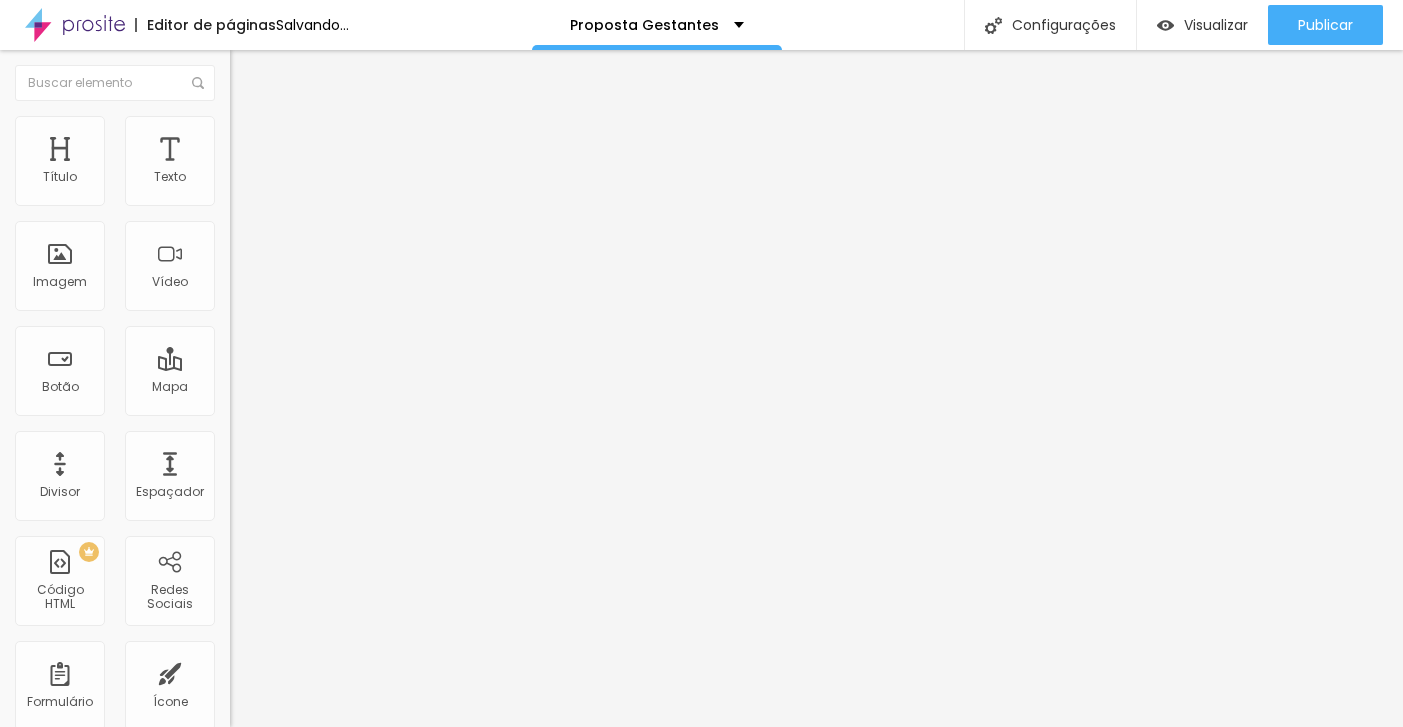 type on "55" 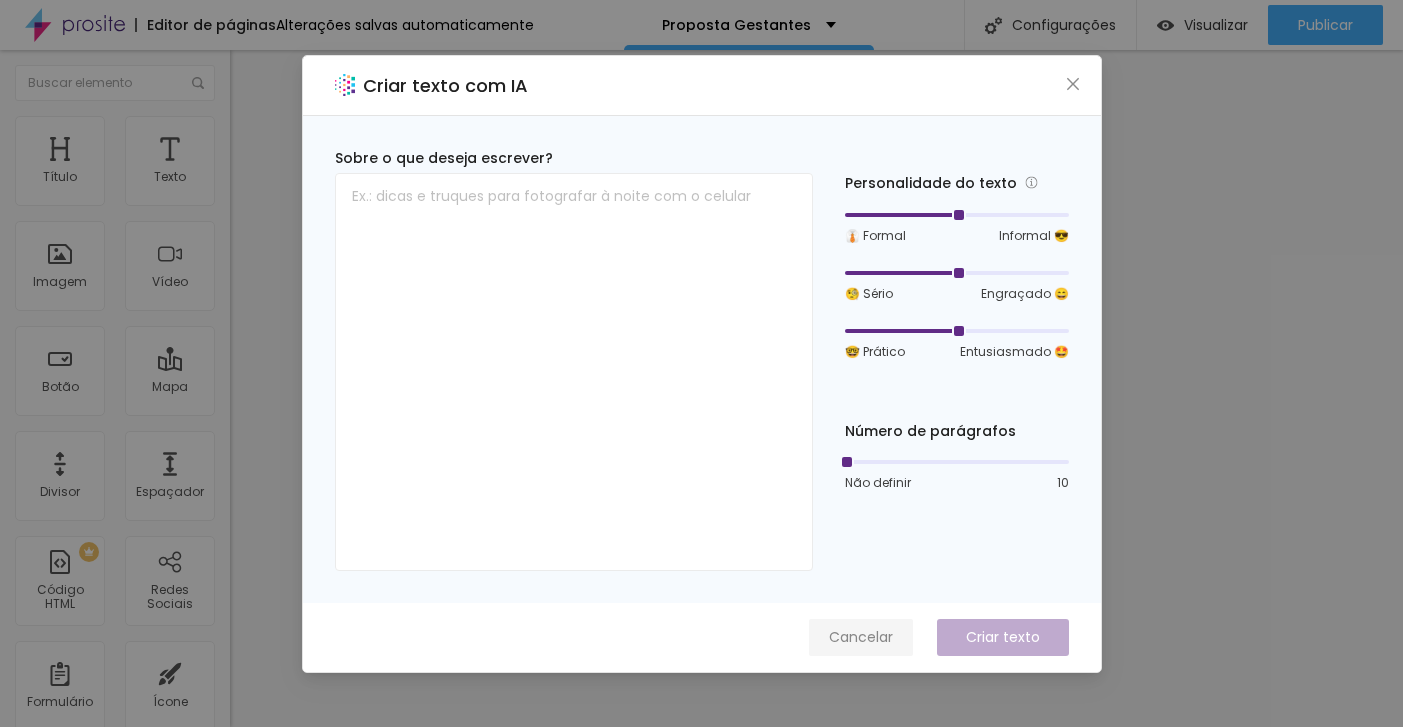 click on "Cancelar" at bounding box center (861, 637) 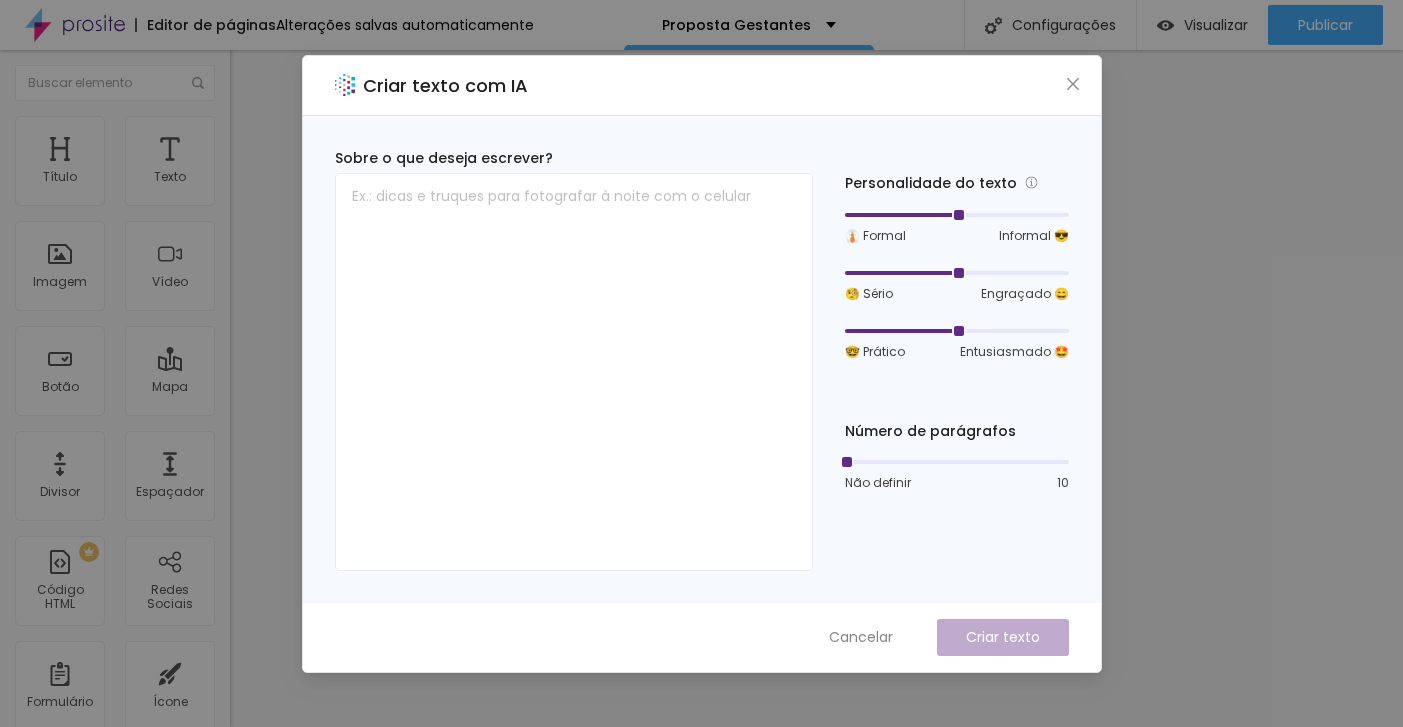 drag, startPoint x: 873, startPoint y: 635, endPoint x: 852, endPoint y: 601, distance: 39.962482 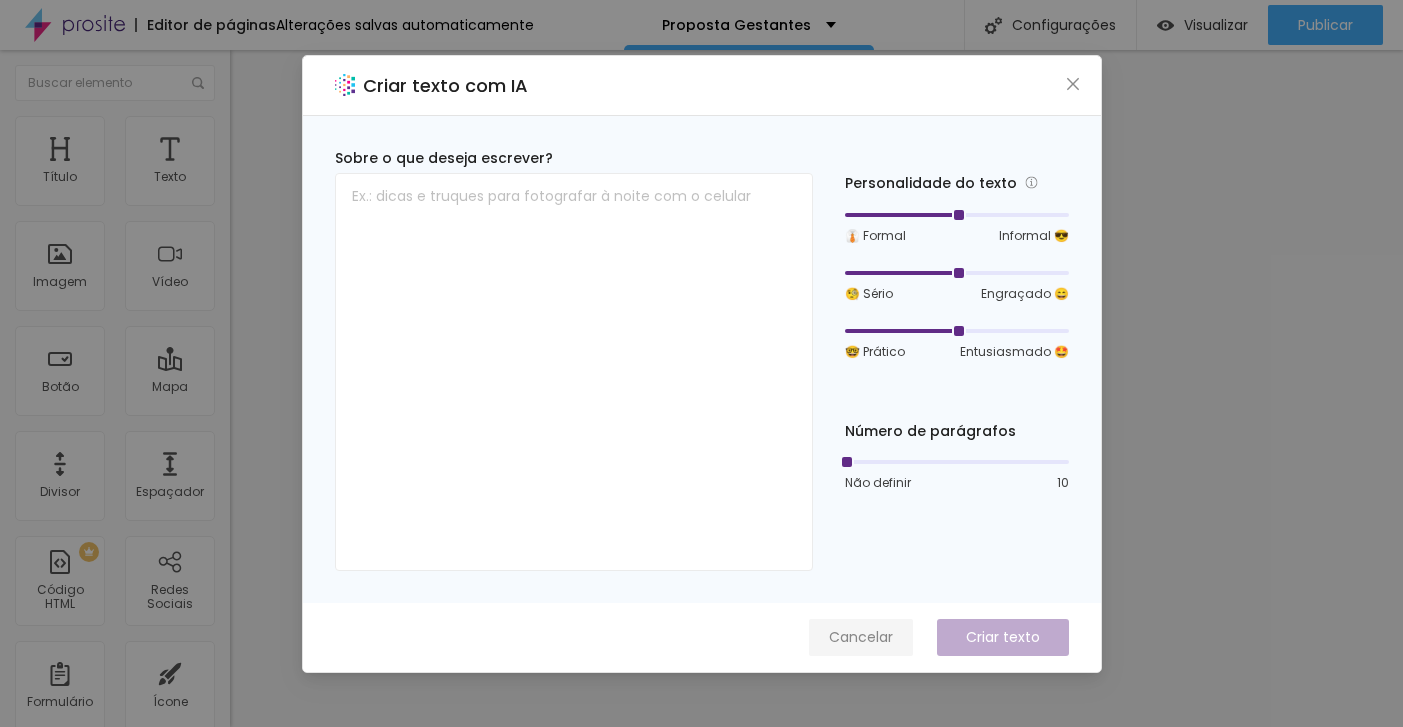 click on "Cancelar" at bounding box center [861, 637] 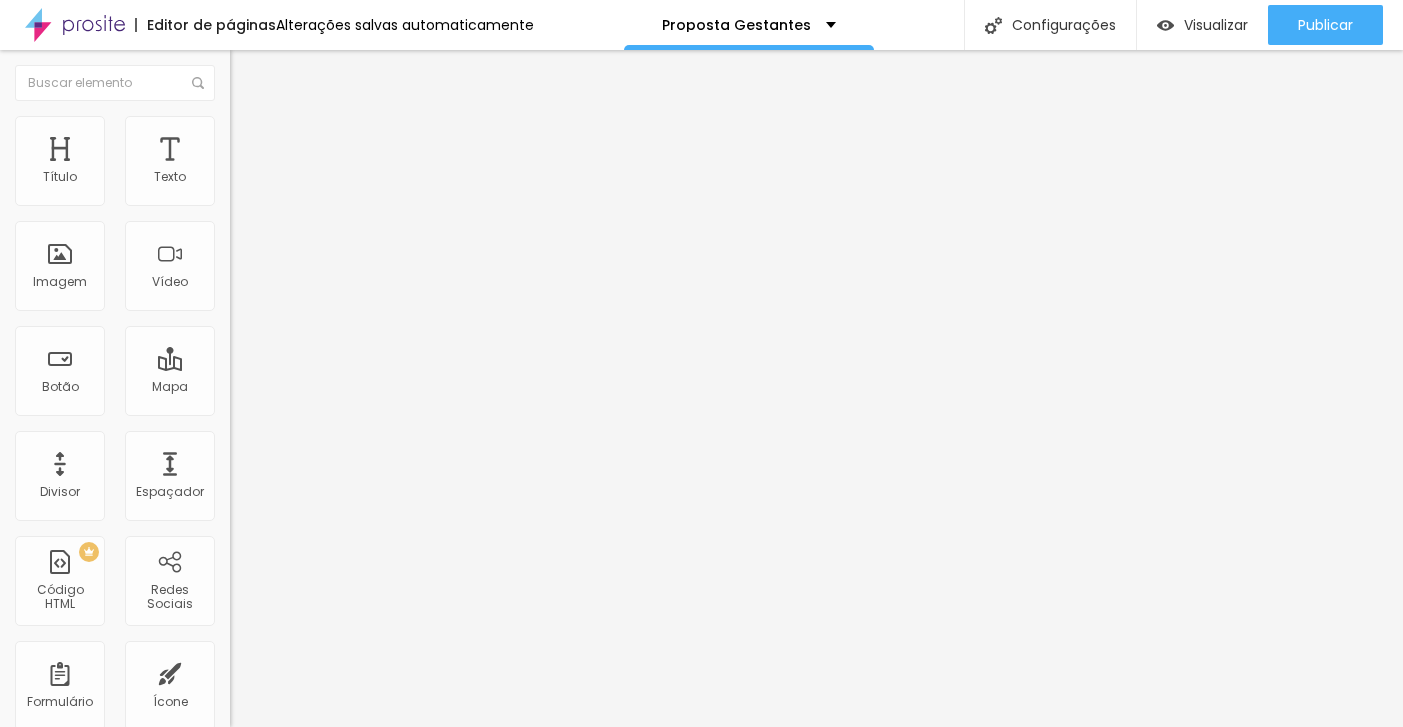click on "Personalidade do texto 👔 Formal Informal 😎 🧐 Sério Engraçado 😄 🤓 Prático Entusiasmado 🤩 Número de parágrafos Não definir 10" at bounding box center (0, 0) 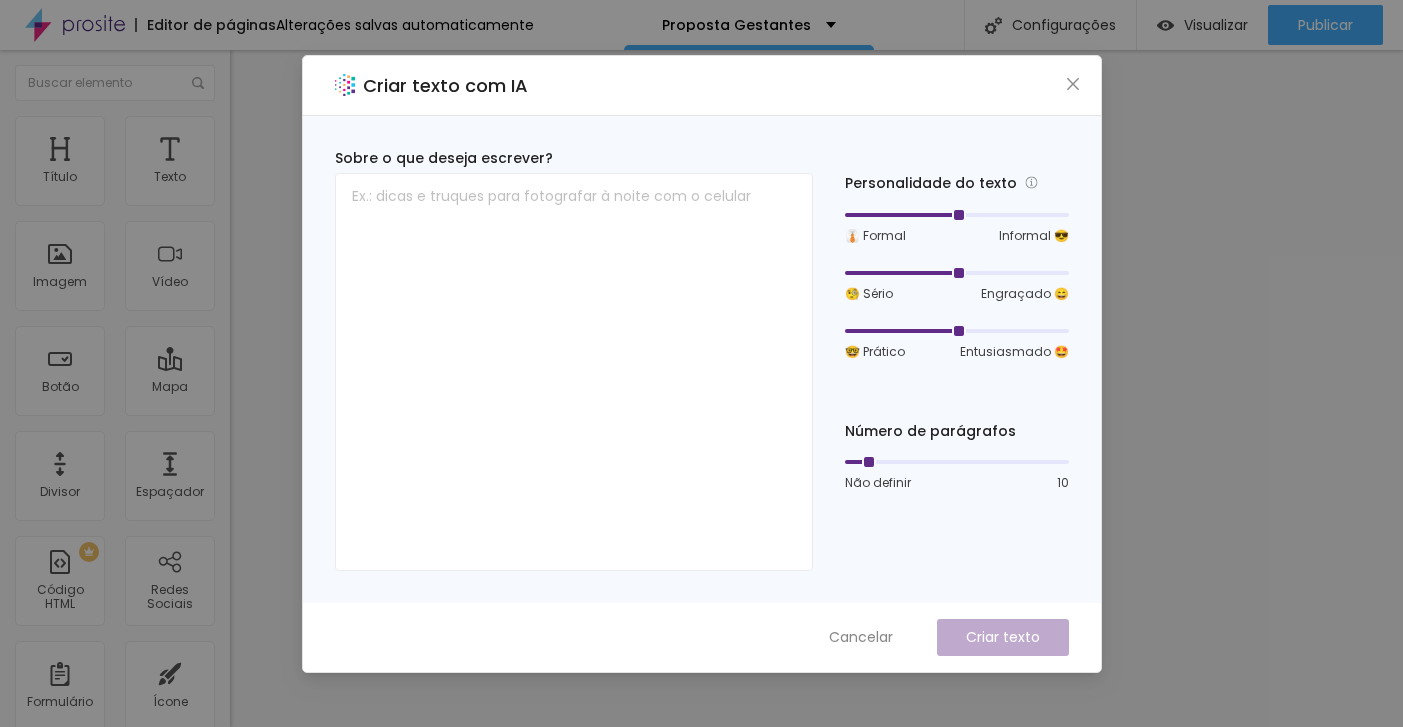 click on "Cancelar" at bounding box center [861, 637] 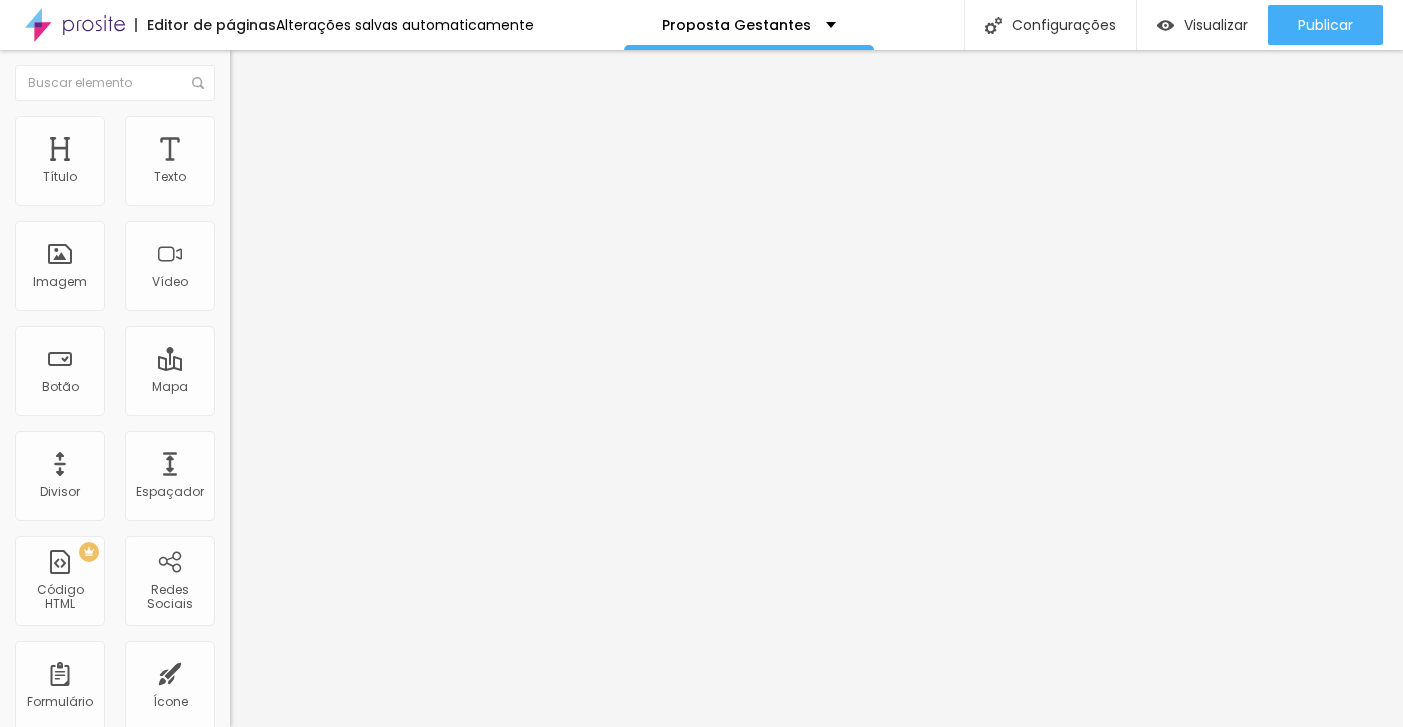 click on "Sobre o que deseja escrever? Personalidade do texto 👔 Formal Informal 😎 🧐 Sério Engraçado 😄 🤓 Prático Entusiasmado 🤩 Número de parágrafos Não definir 10" at bounding box center [0, 0] 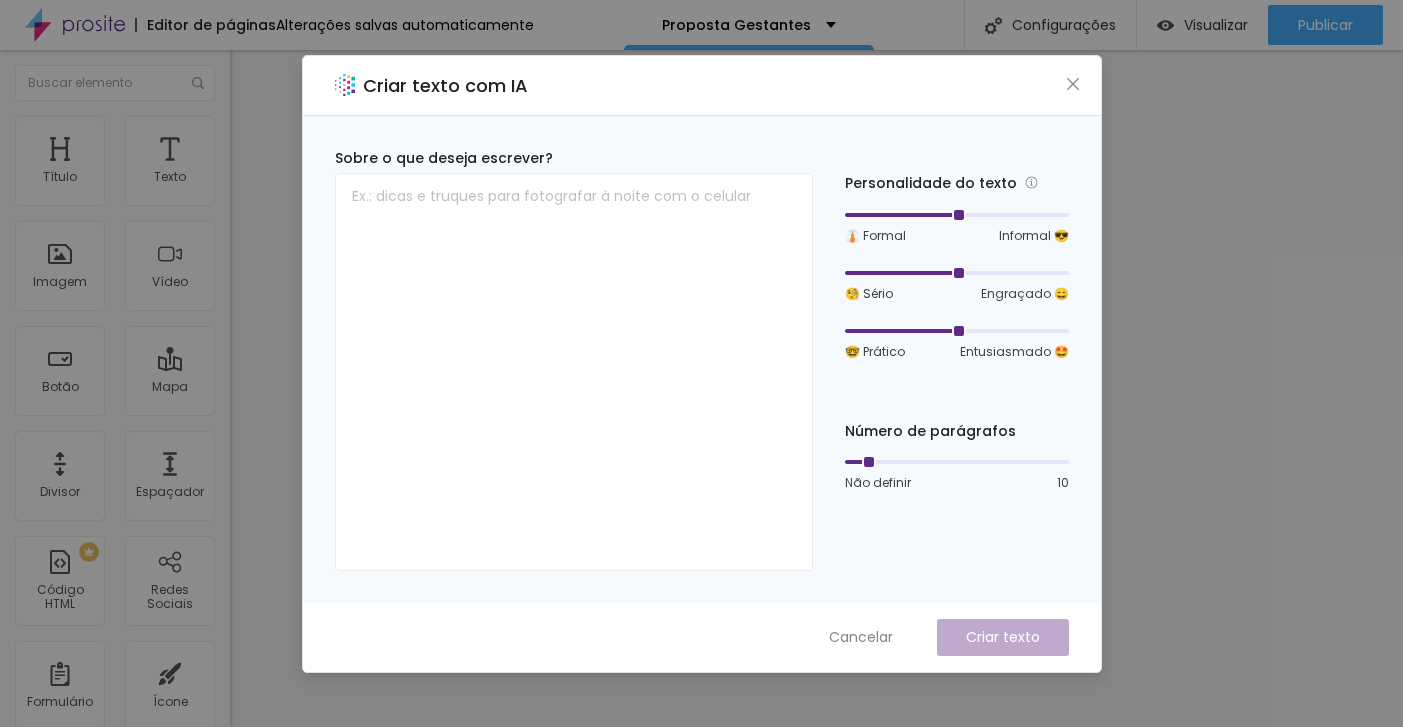 click on "Cancelar" at bounding box center [861, 637] 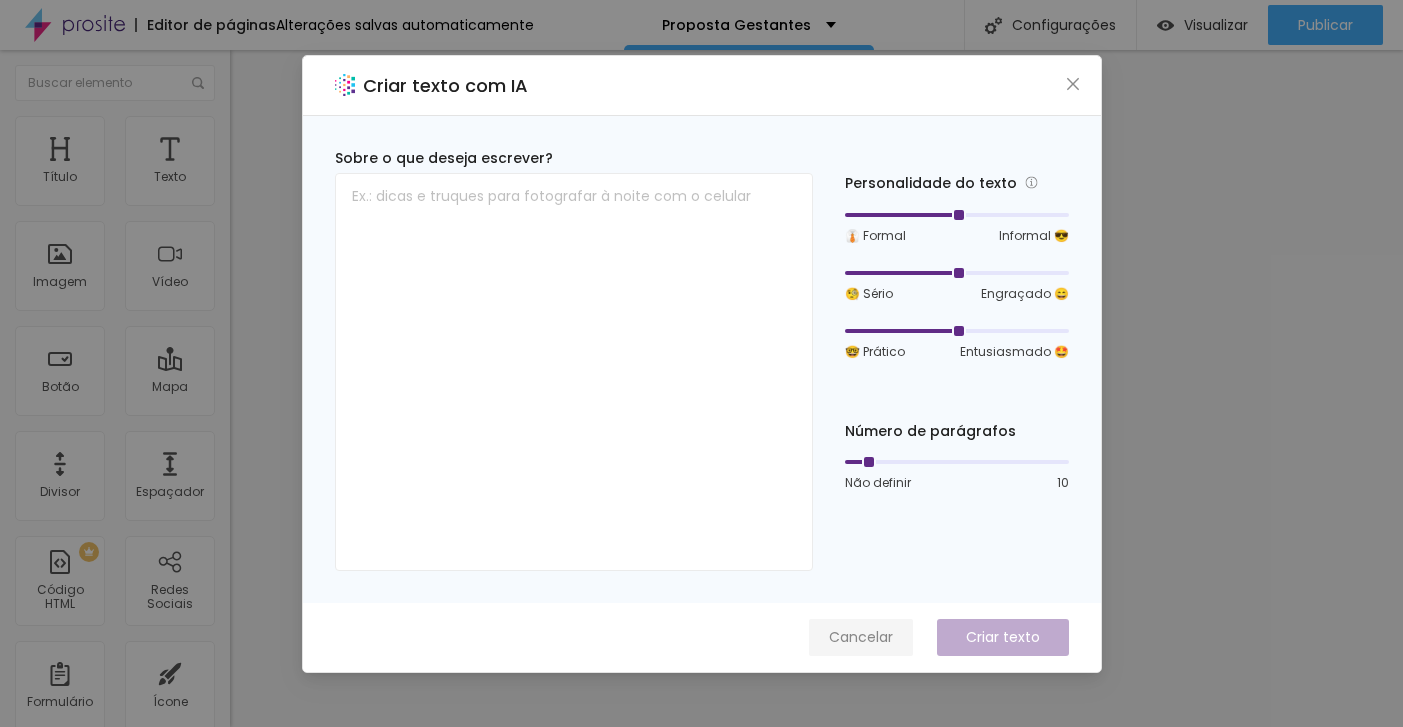 click on "Cancelar" at bounding box center (861, 637) 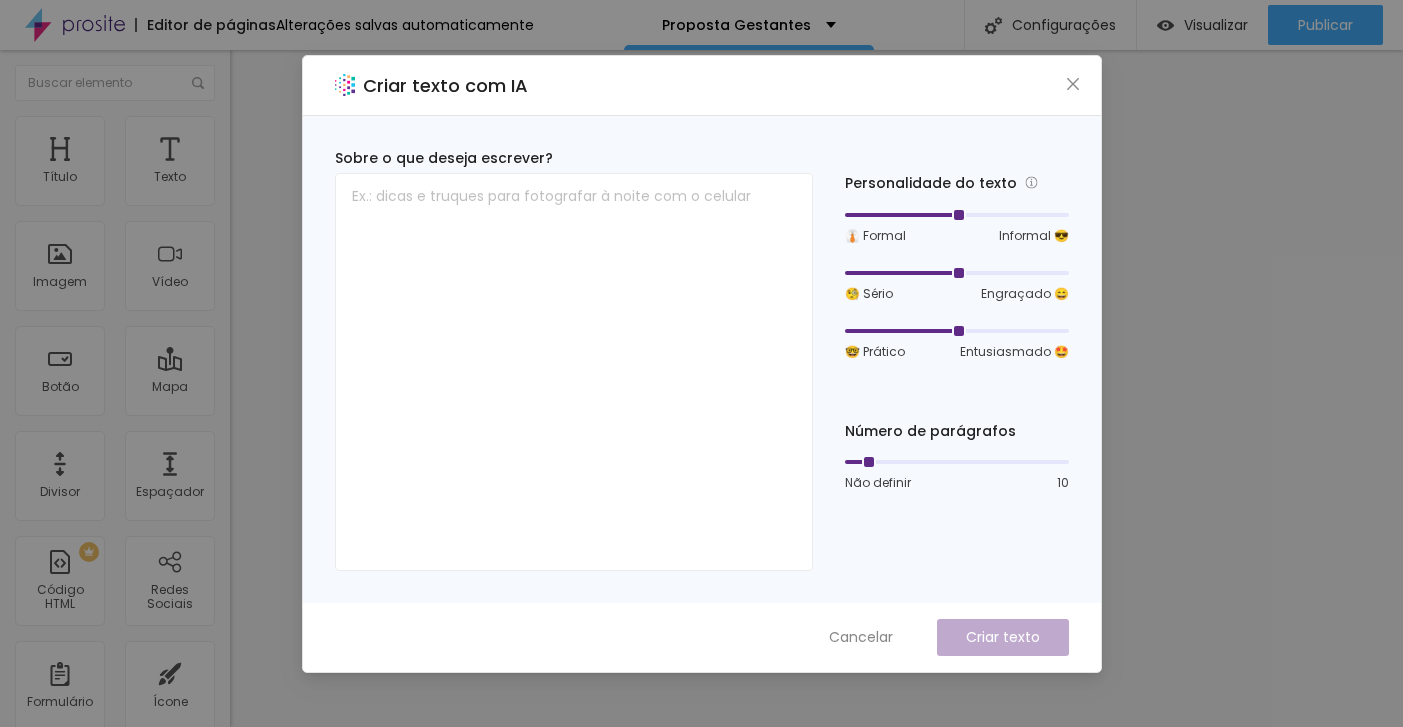 click on "Cancelar" at bounding box center (861, 637) 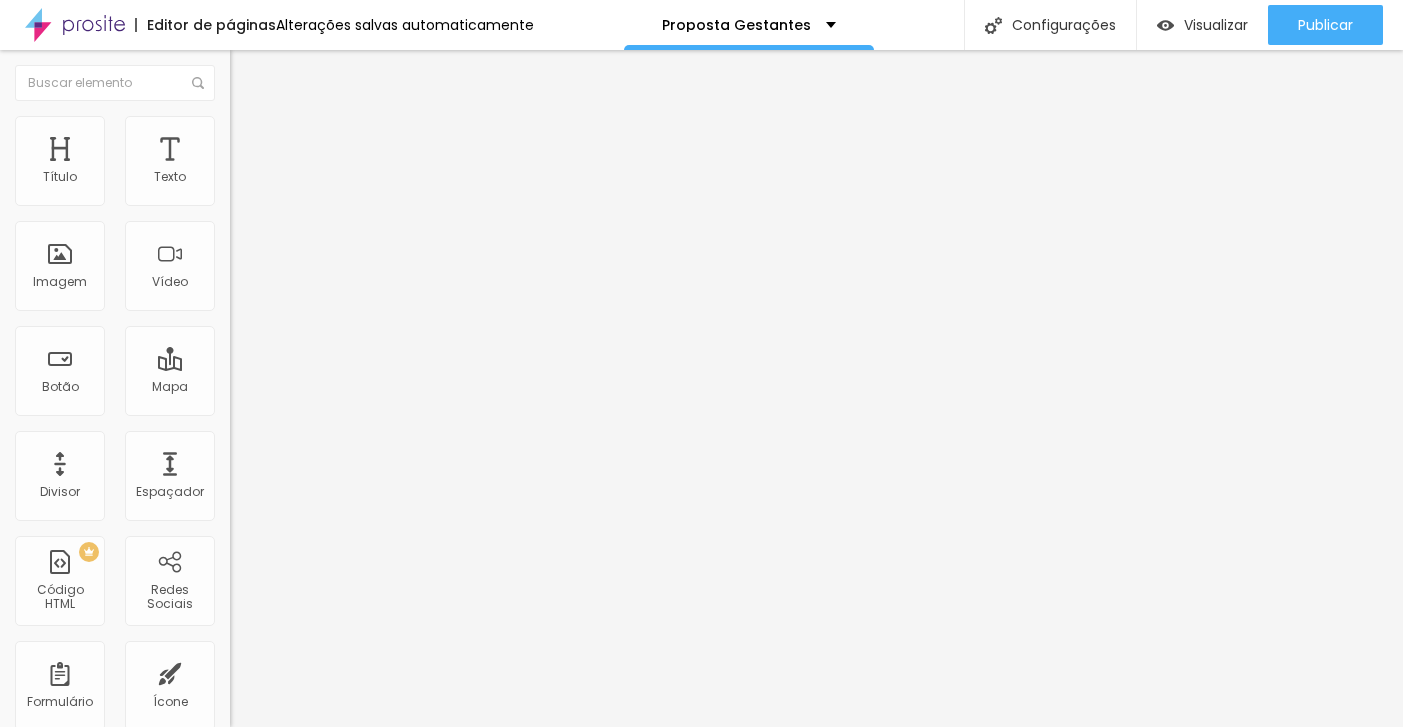 scroll, scrollTop: 0, scrollLeft: 0, axis: both 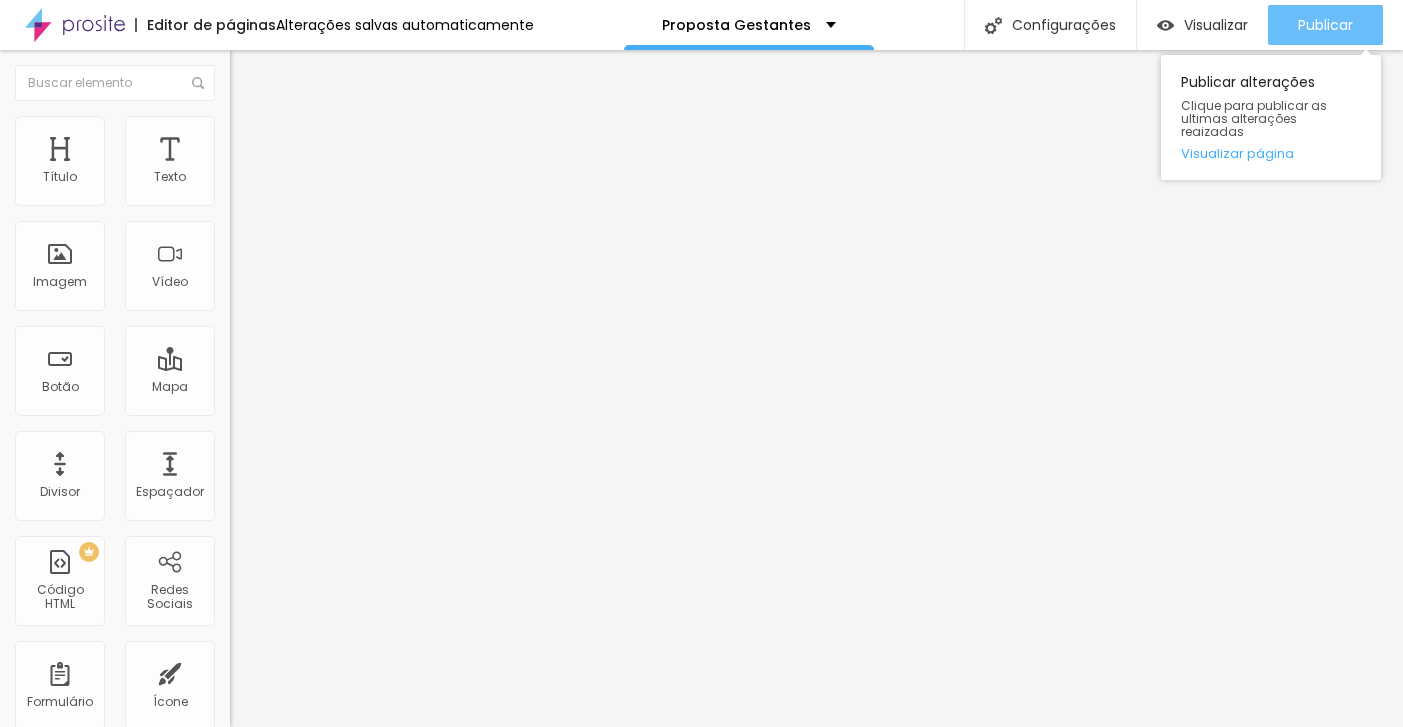 click on "Publicar" at bounding box center (1325, 25) 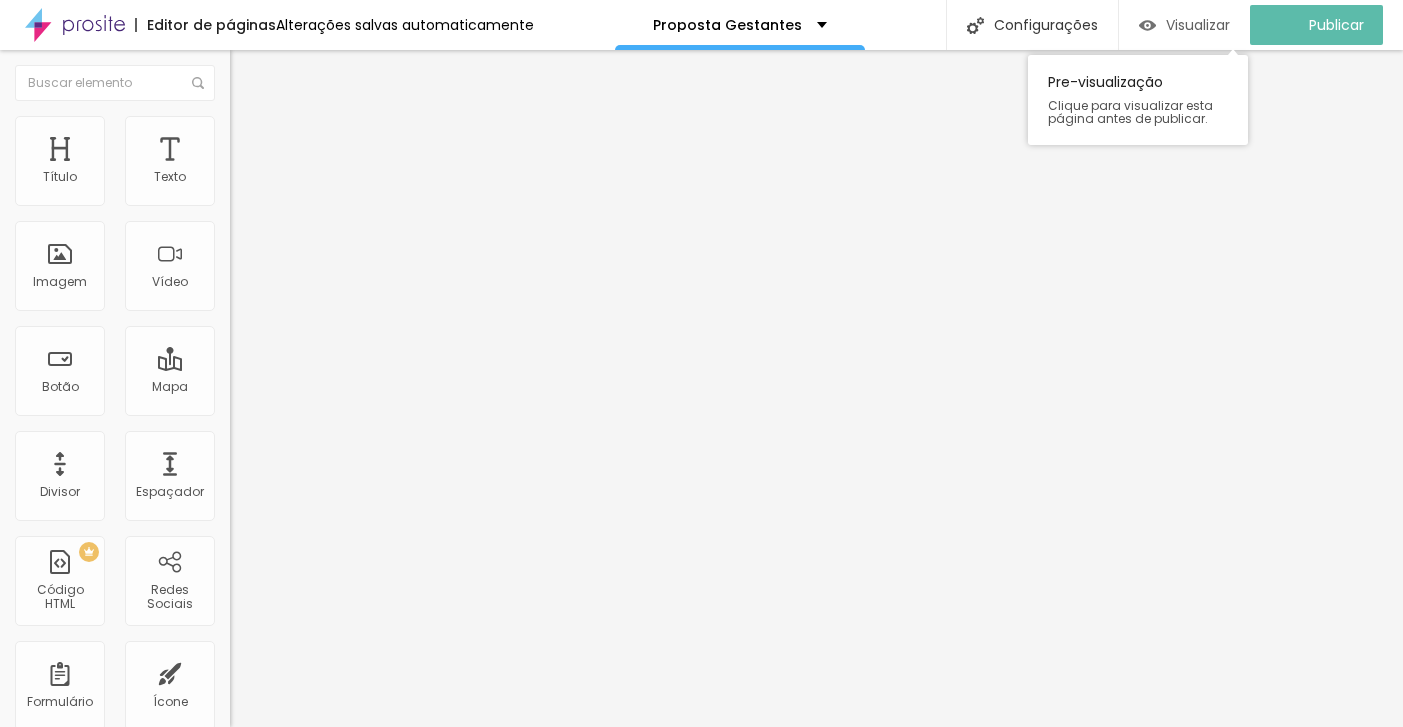click on "Visualizar" at bounding box center (1198, 25) 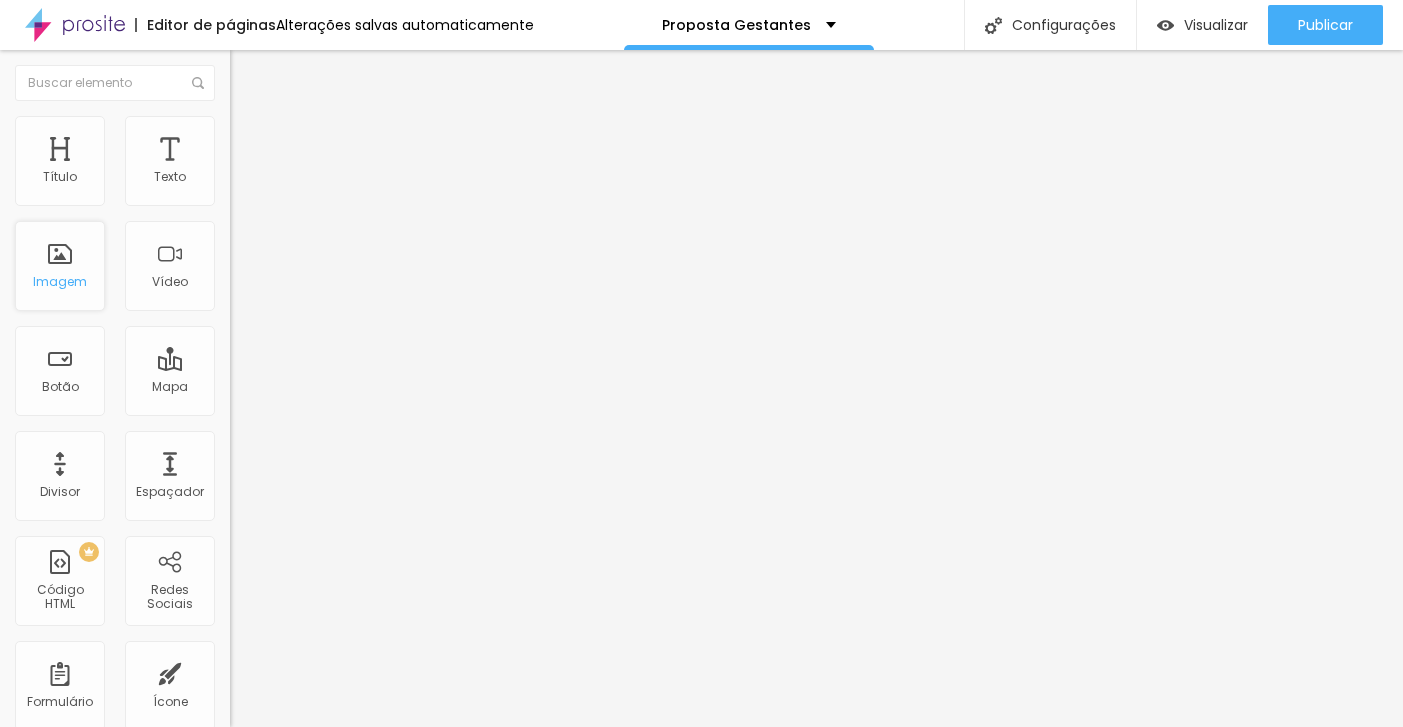 scroll, scrollTop: 0, scrollLeft: 0, axis: both 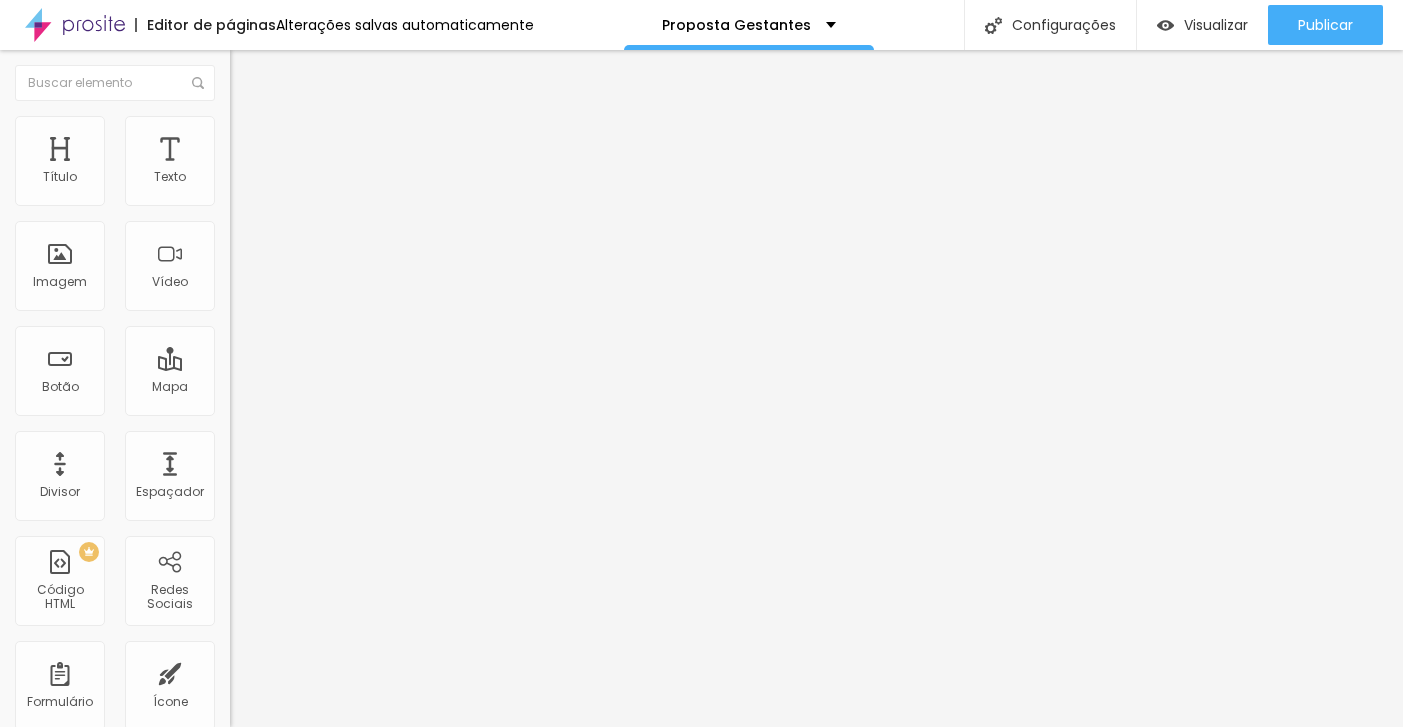 click on "Estilo" at bounding box center (263, 129) 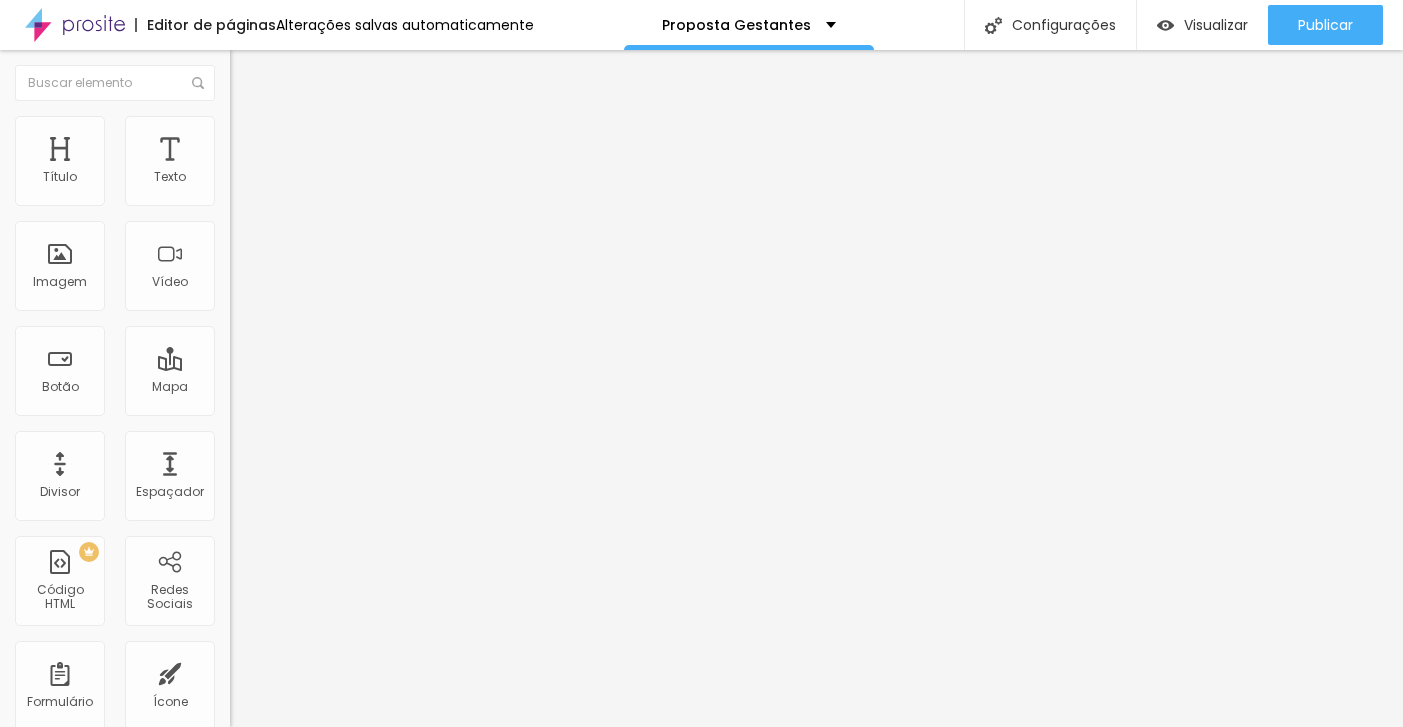 scroll, scrollTop: 0, scrollLeft: 0, axis: both 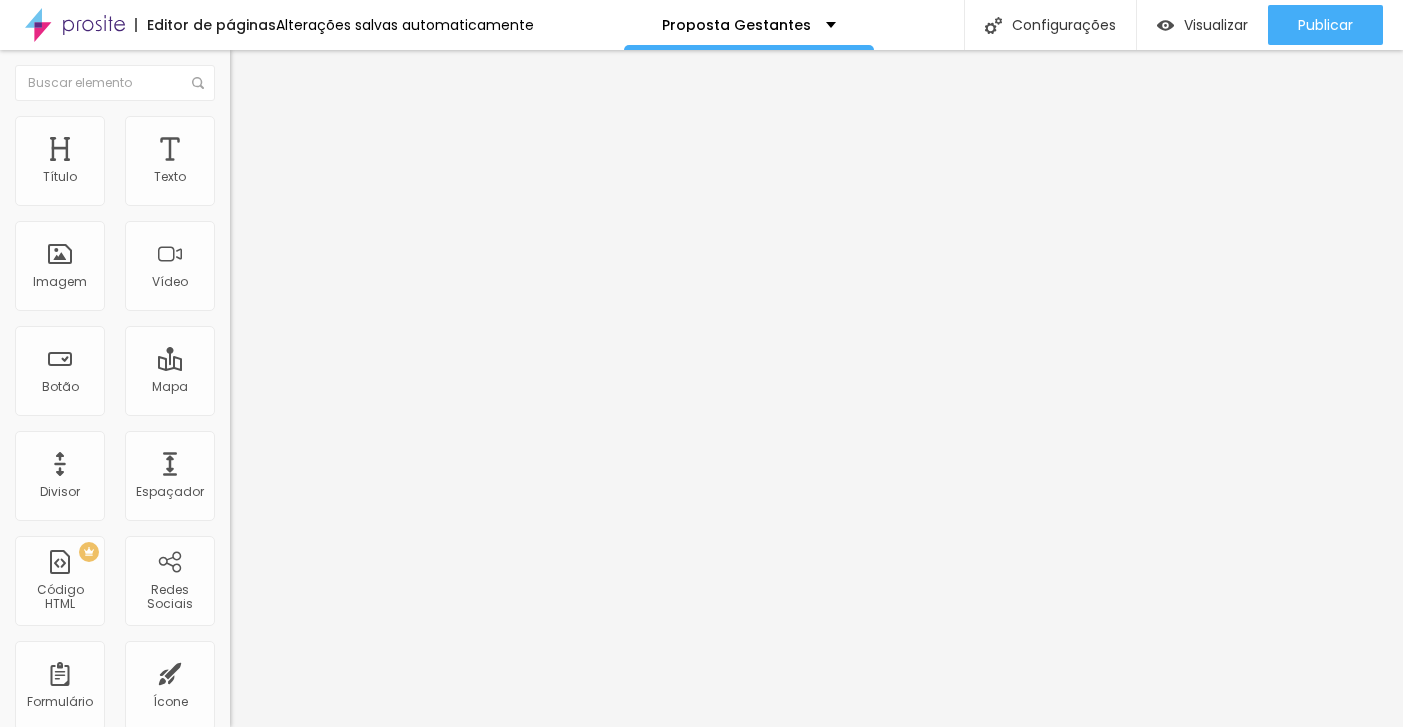 click on "Conteúdo" at bounding box center [279, 109] 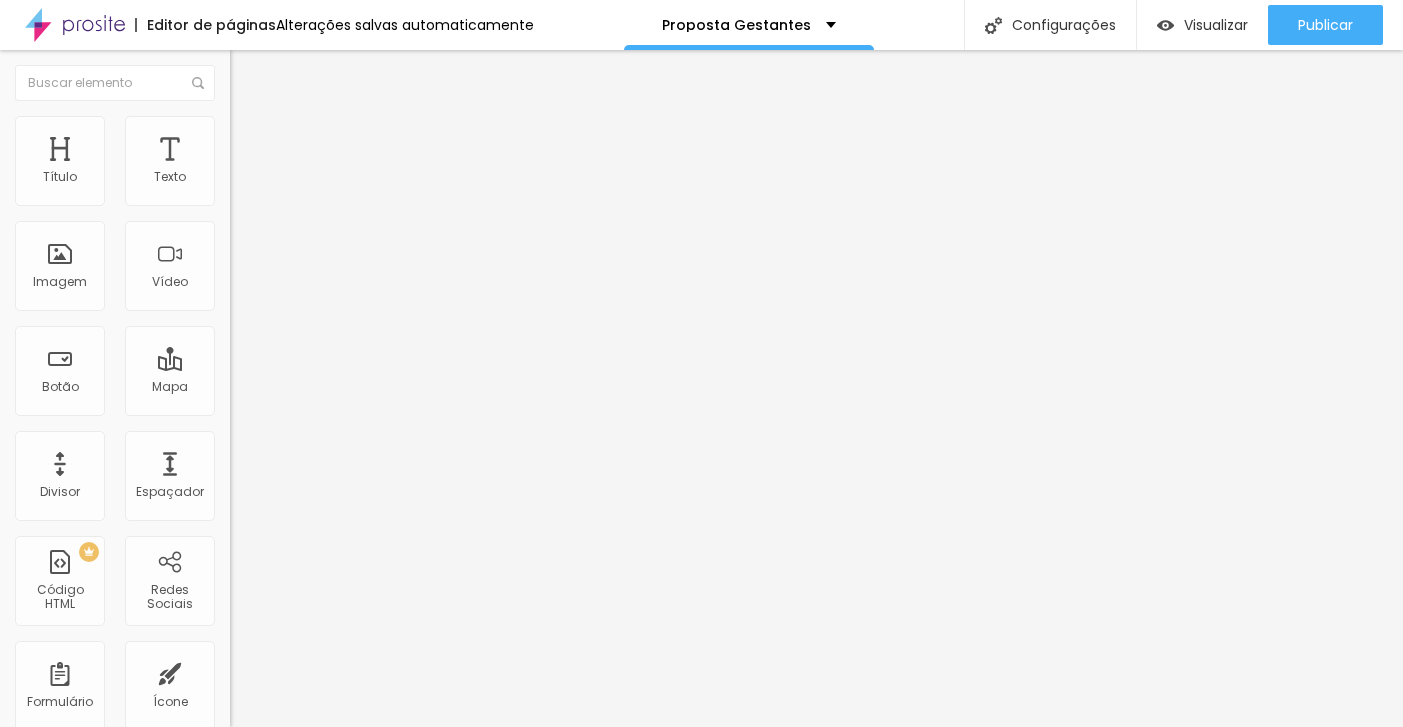 click on "Adicionar imagem" at bounding box center (345, 163) 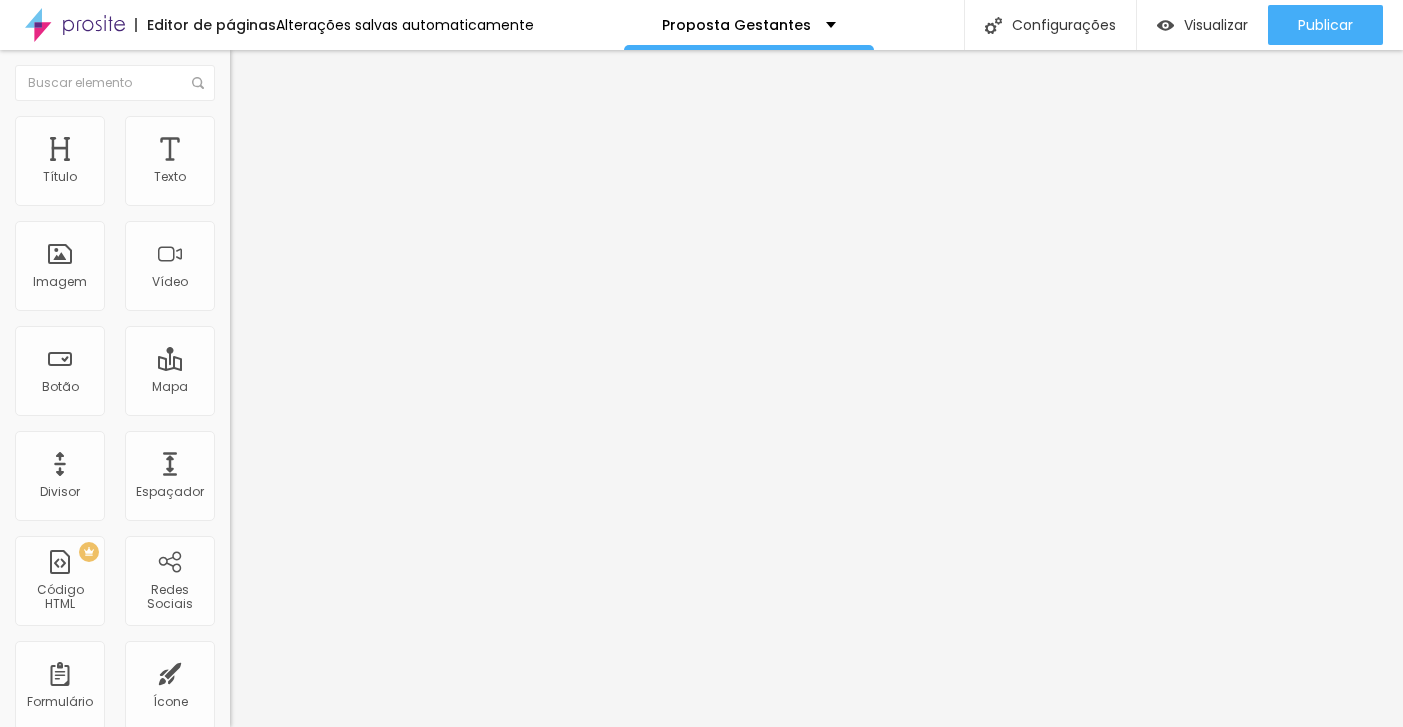 click at bounding box center (701, 854) 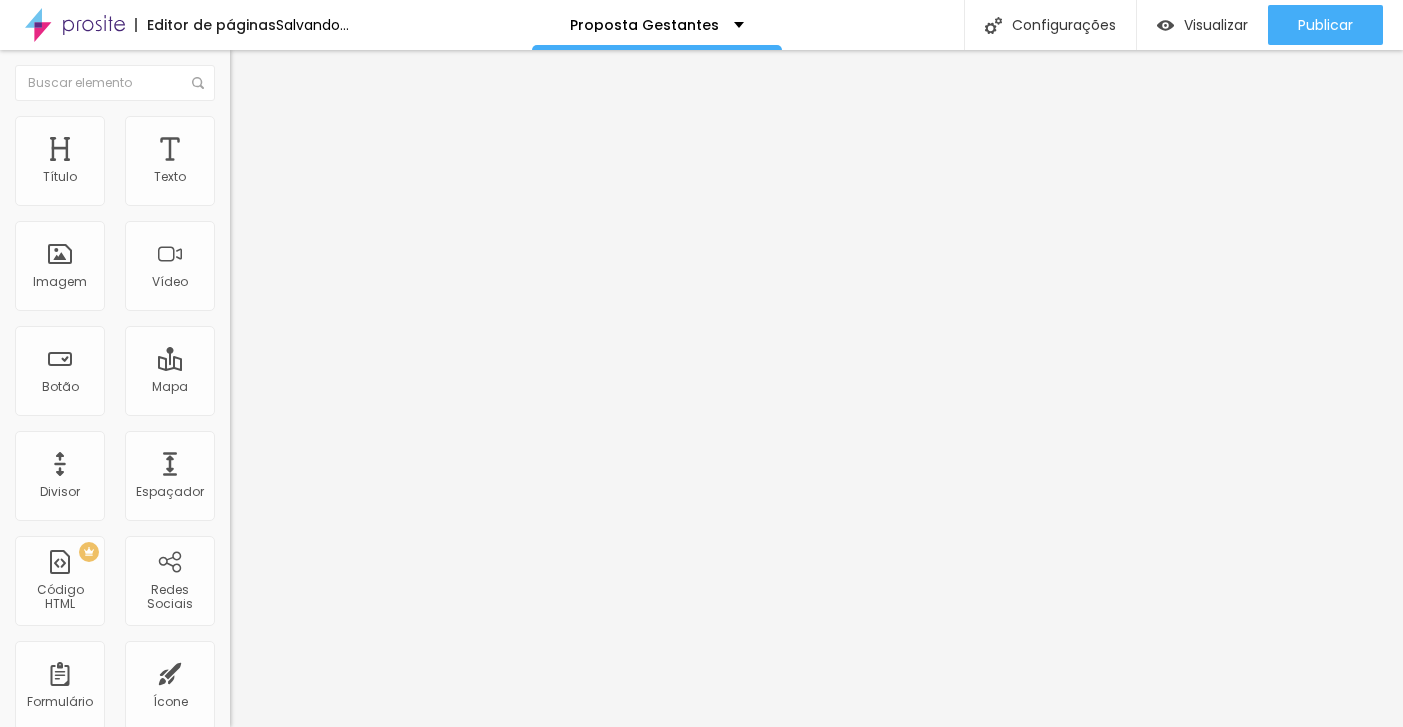 click on "Original" at bounding box center (254, 359) 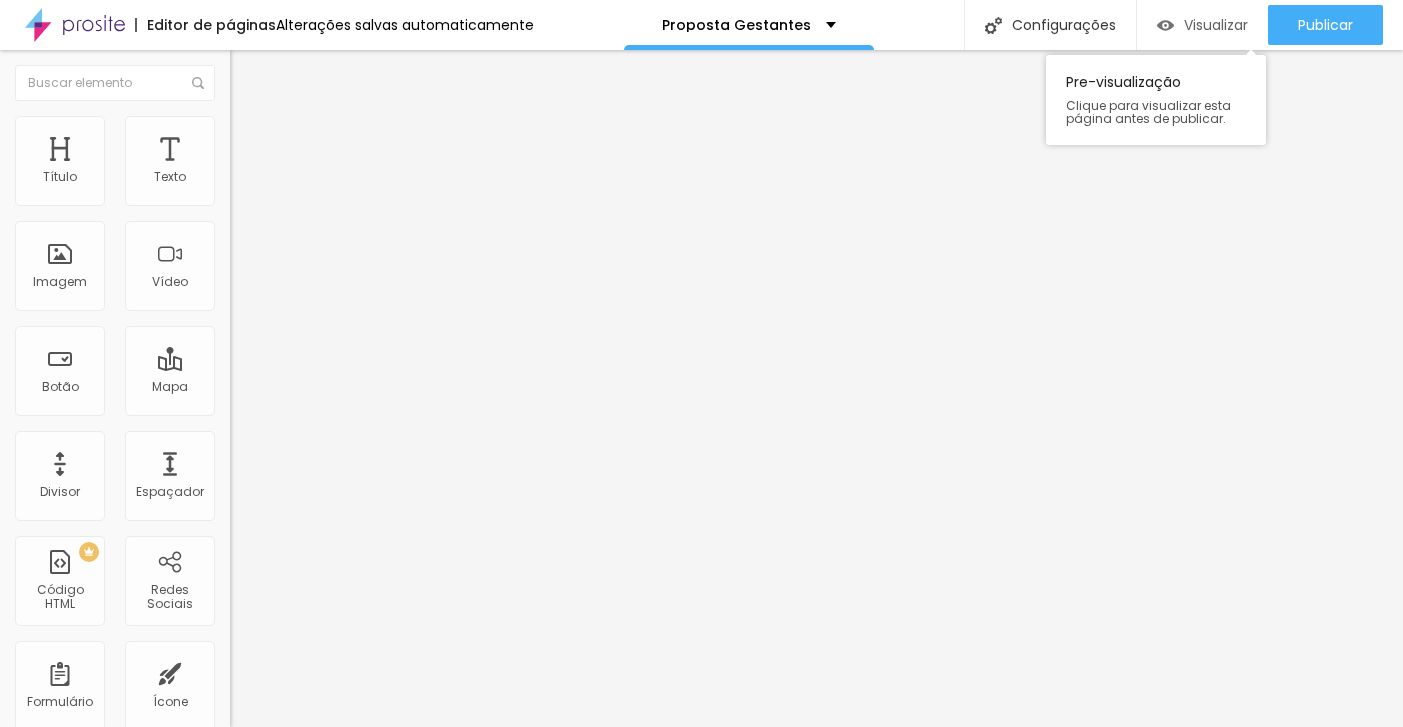 click on "Visualizar" at bounding box center [1202, 25] 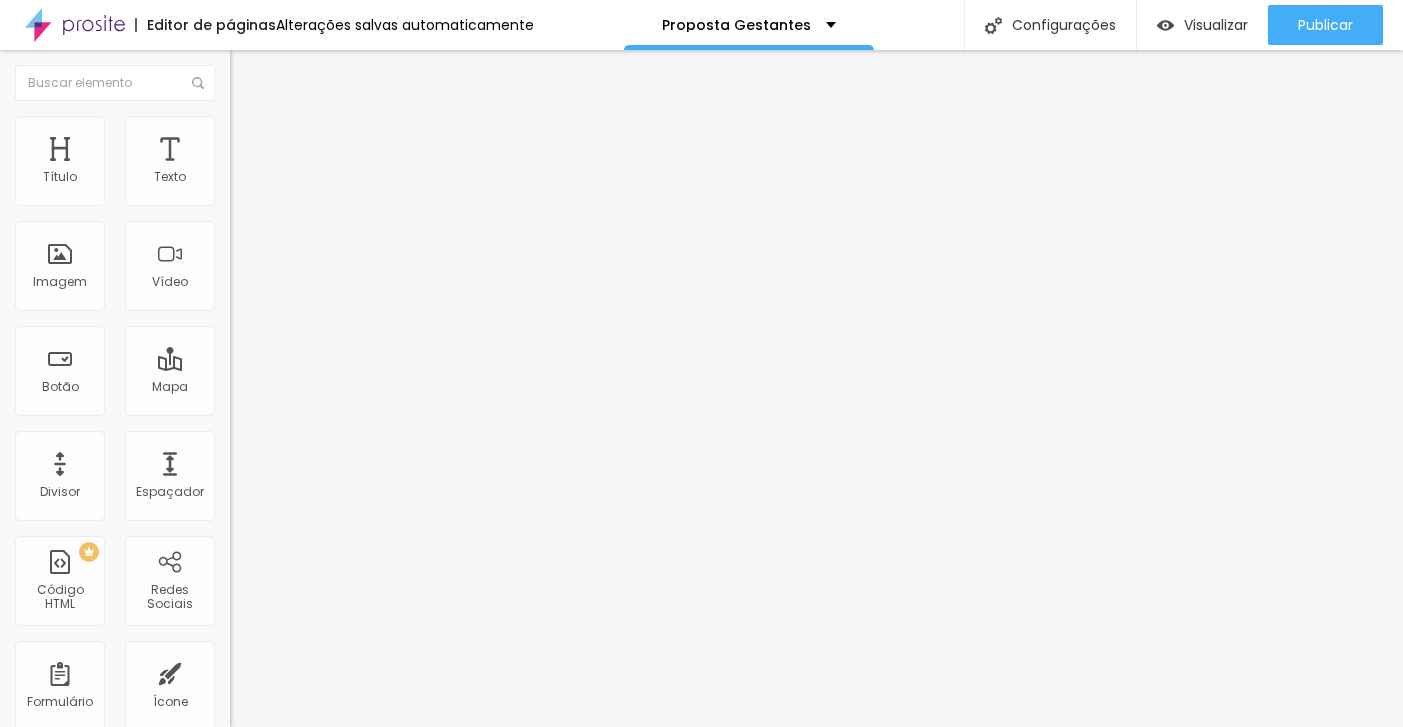 click at bounding box center [239, 145] 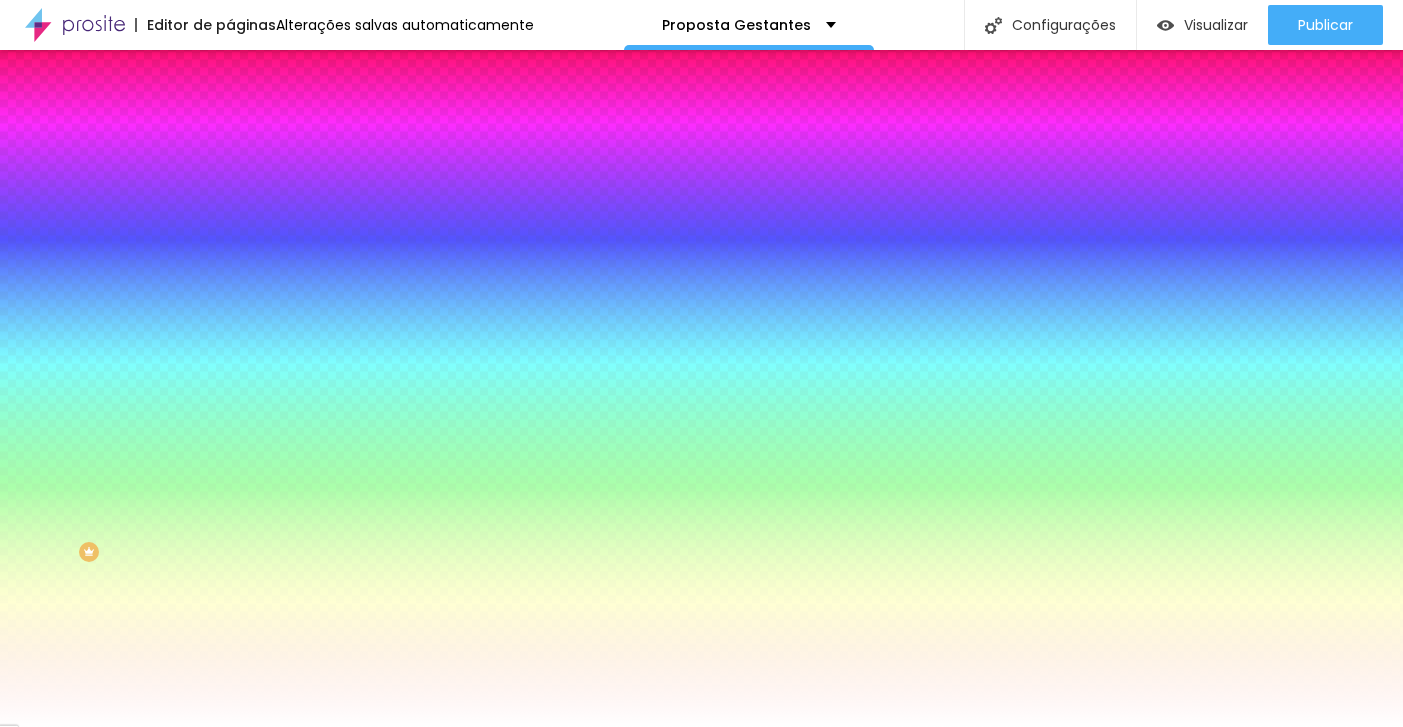 type on "3" 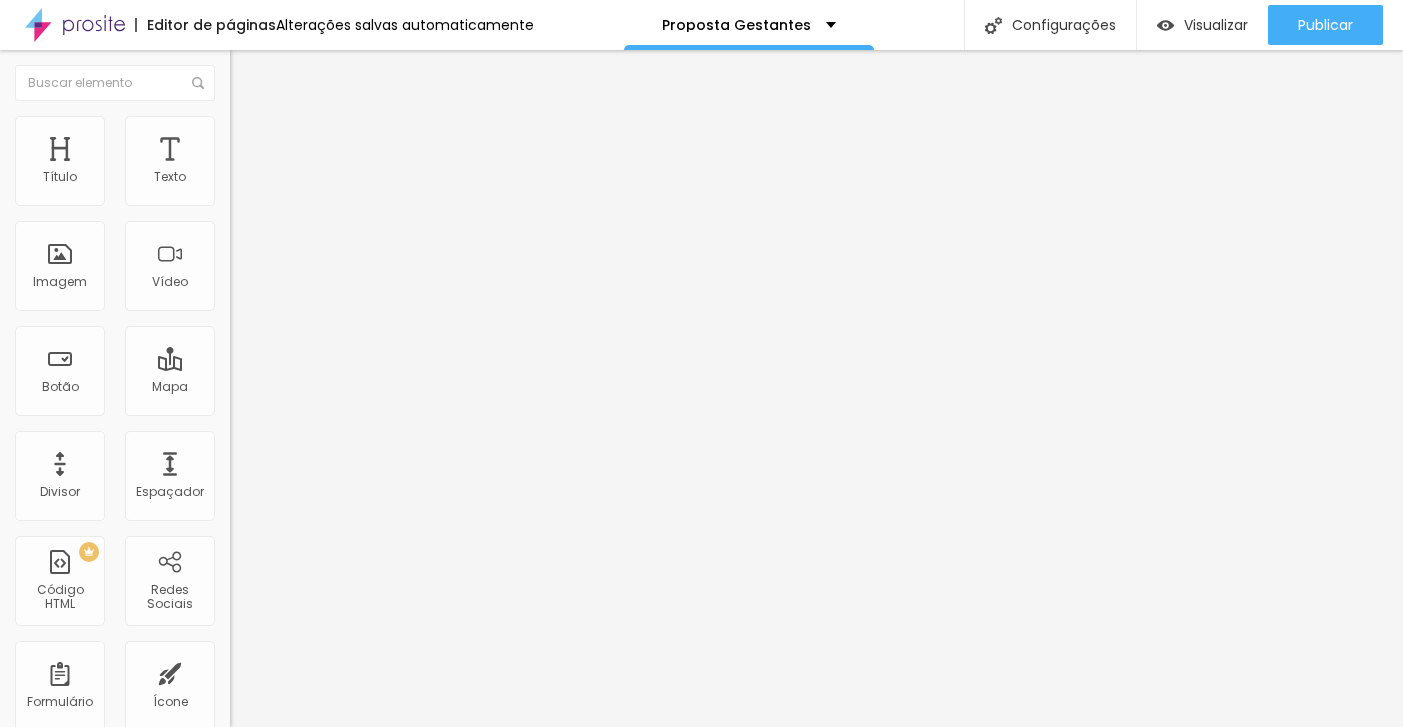 click on "Avançado" at bounding box center [281, 149] 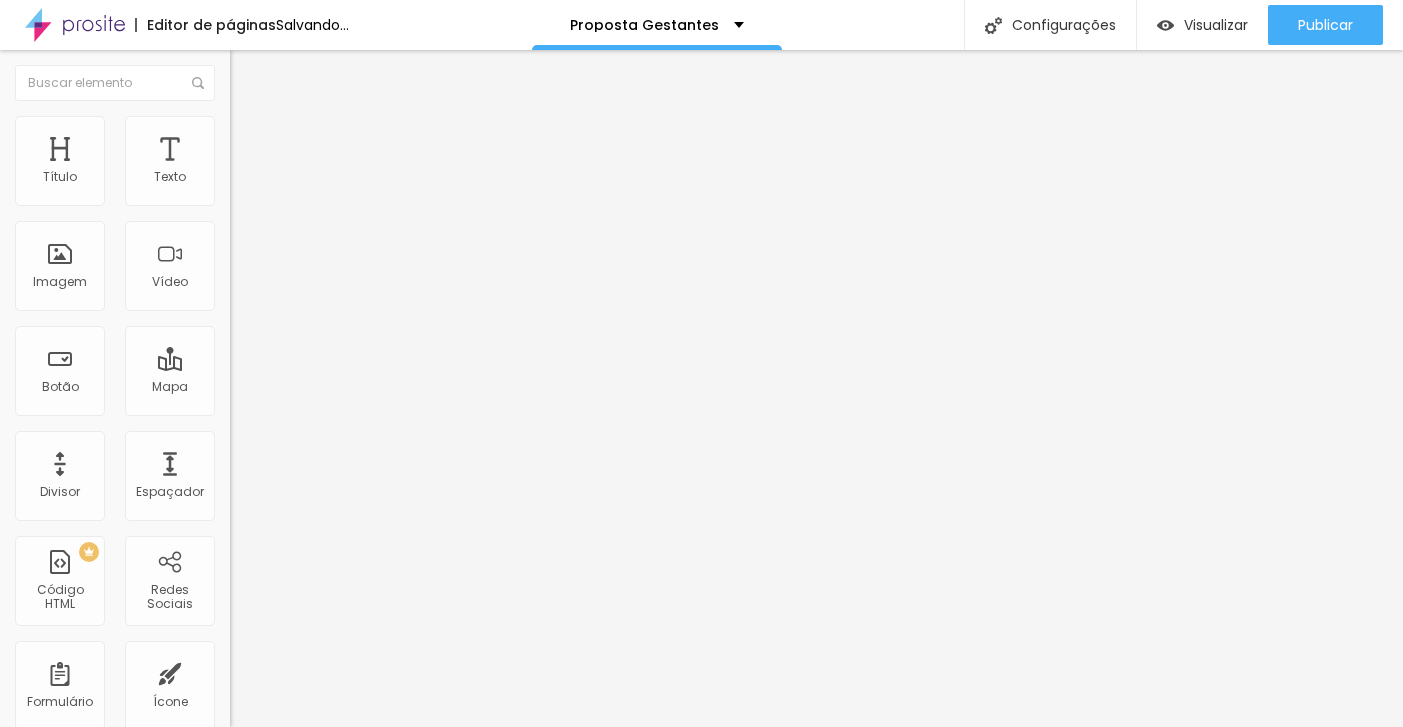 type on "21" 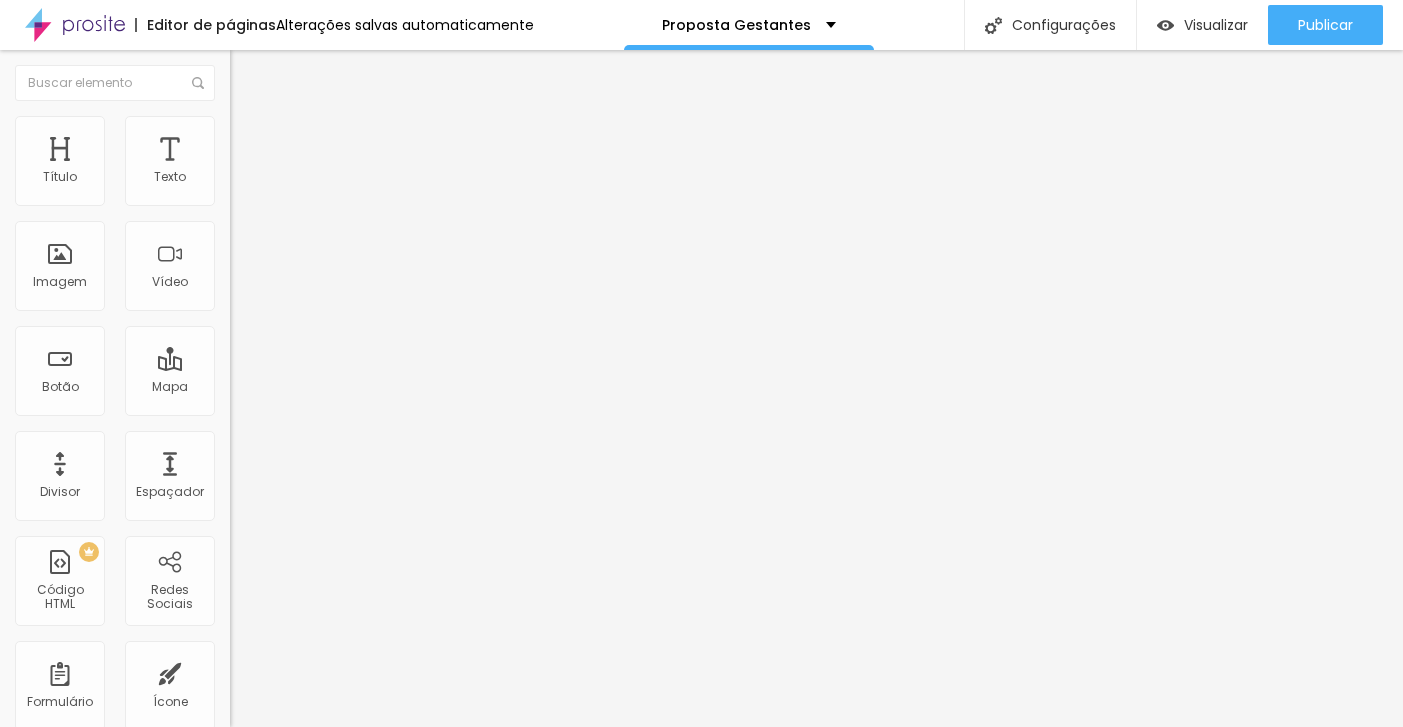 type on "18" 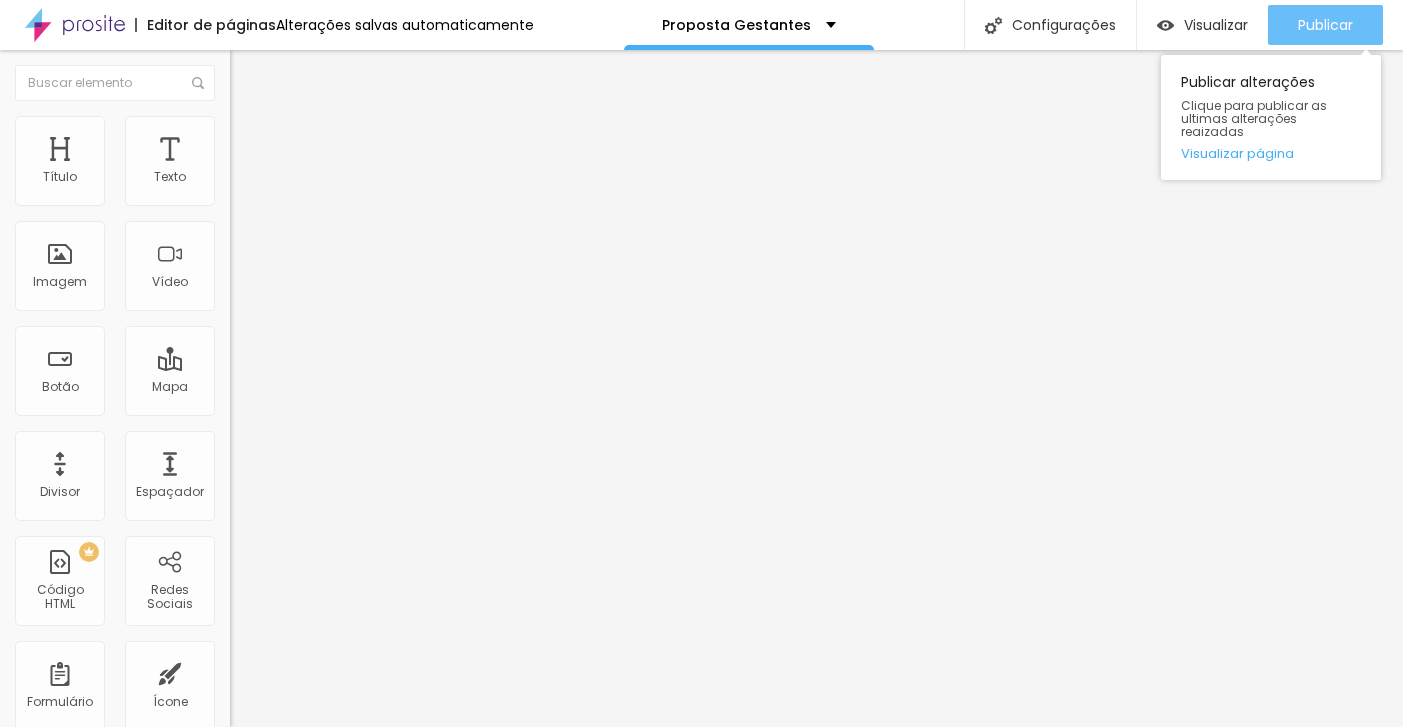 click on "Publicar" at bounding box center [1325, 25] 